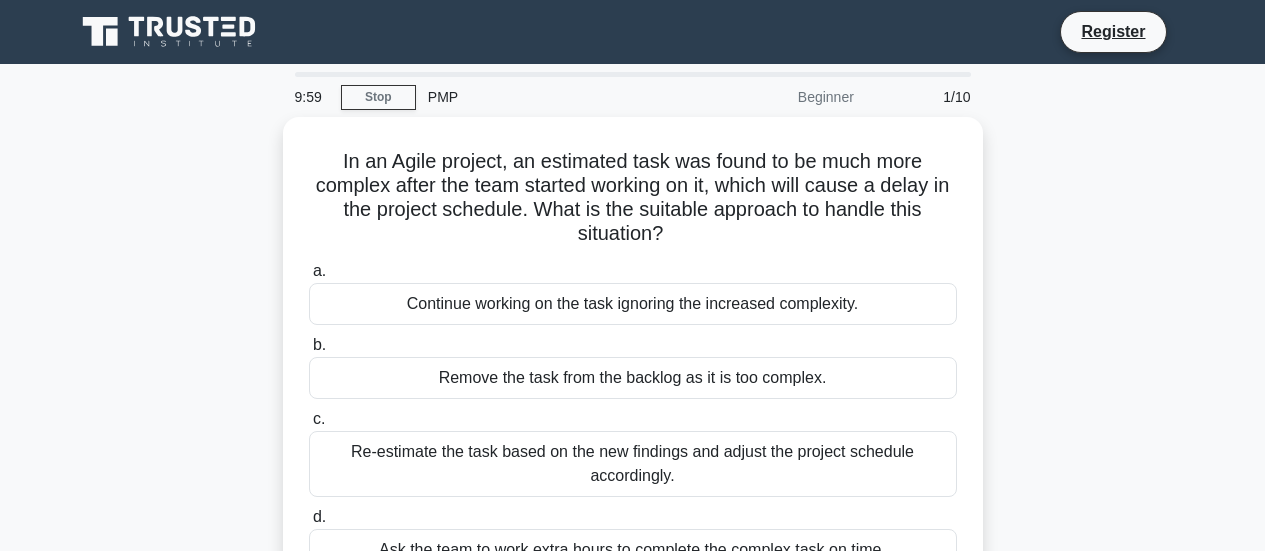 scroll, scrollTop: 0, scrollLeft: 0, axis: both 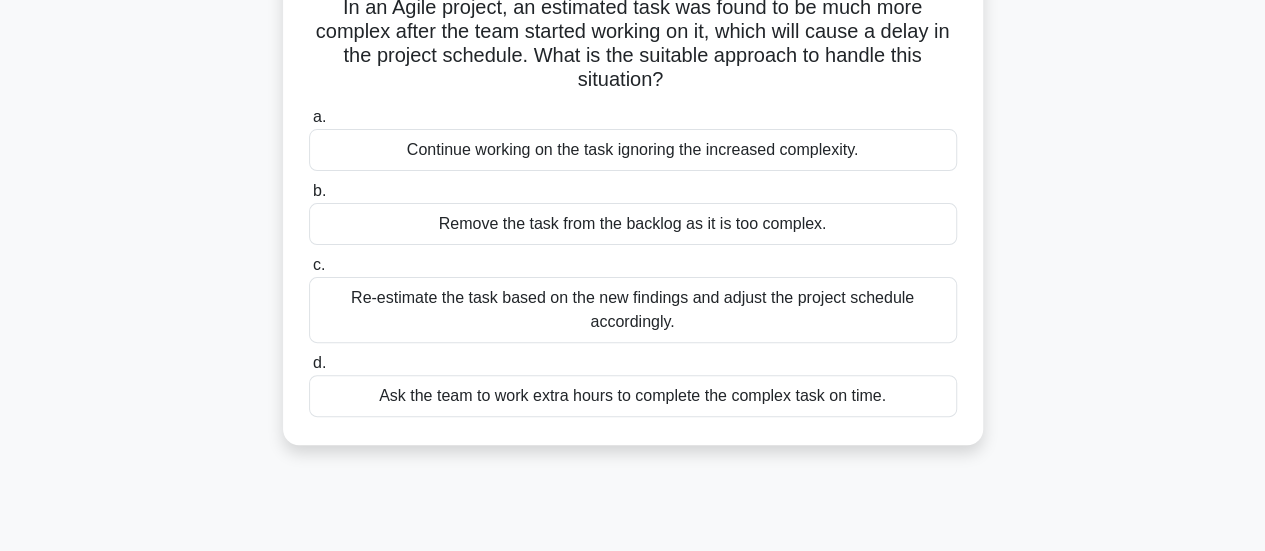 click on "Re-estimate the task based on the new findings and adjust the project schedule accordingly." at bounding box center (633, 310) 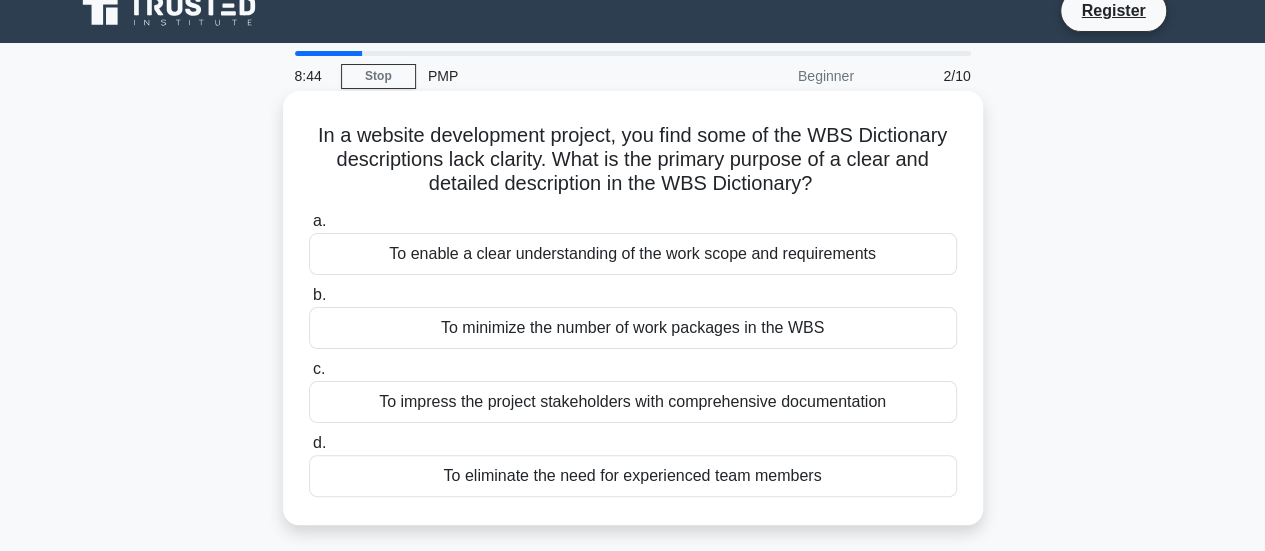 scroll, scrollTop: 16, scrollLeft: 0, axis: vertical 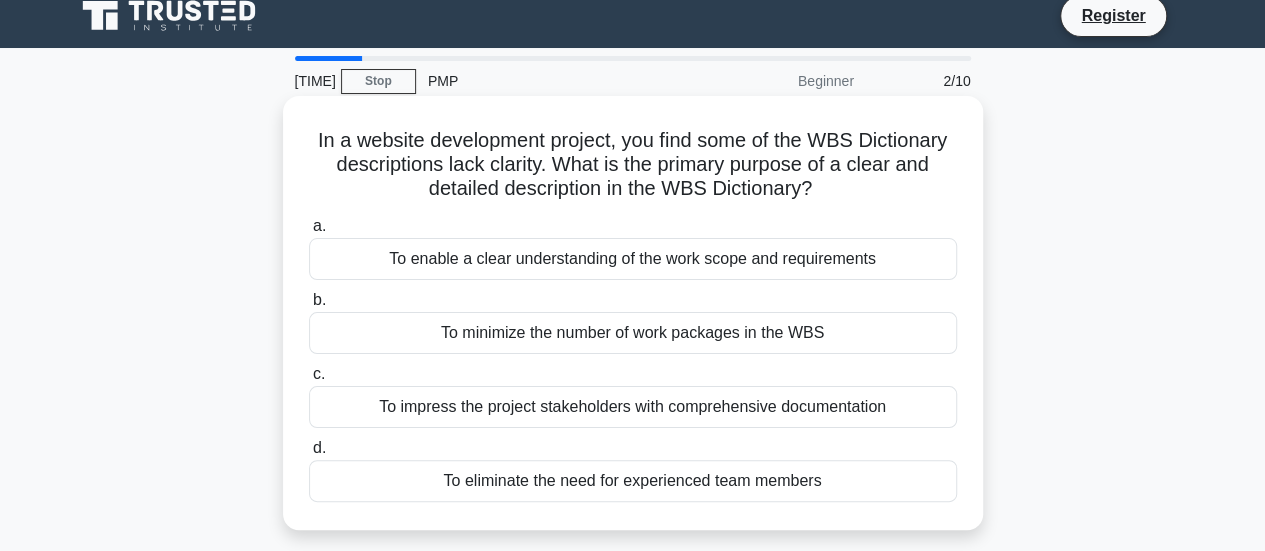 click on "To enable a clear understanding of the work scope and requirements" at bounding box center (633, 259) 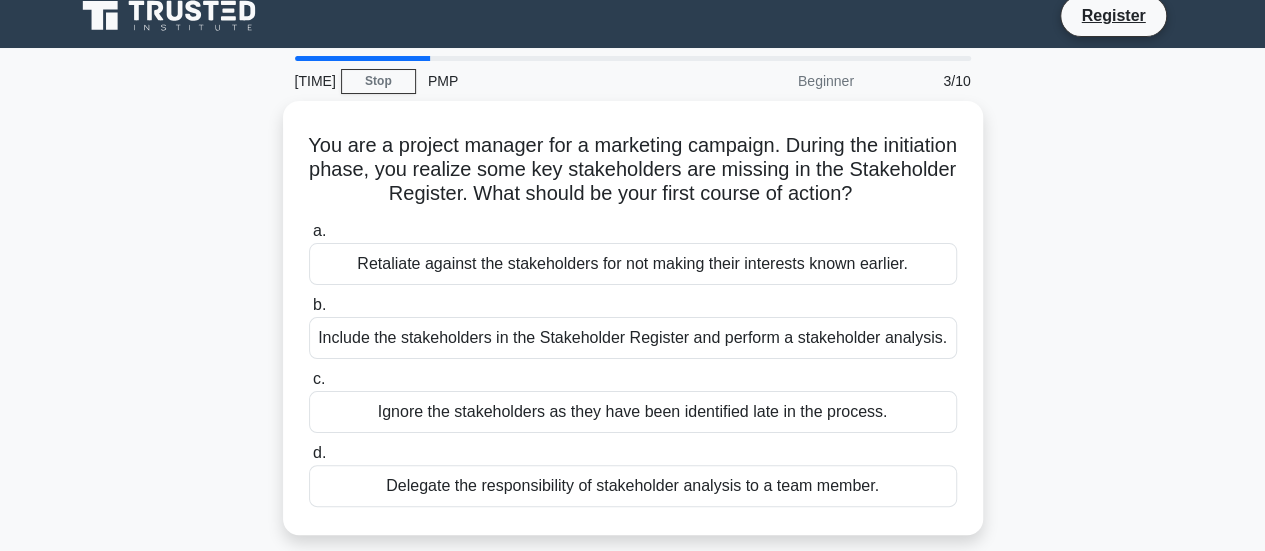 scroll, scrollTop: 0, scrollLeft: 0, axis: both 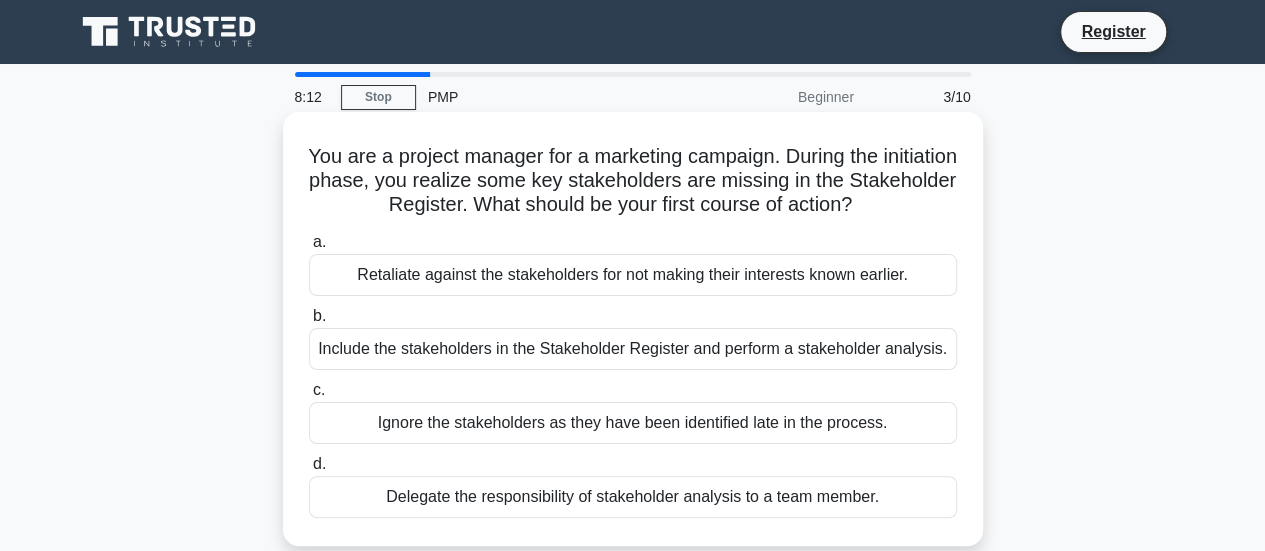 click on "Include the stakeholders in the Stakeholder Register and perform a stakeholder analysis." at bounding box center [633, 349] 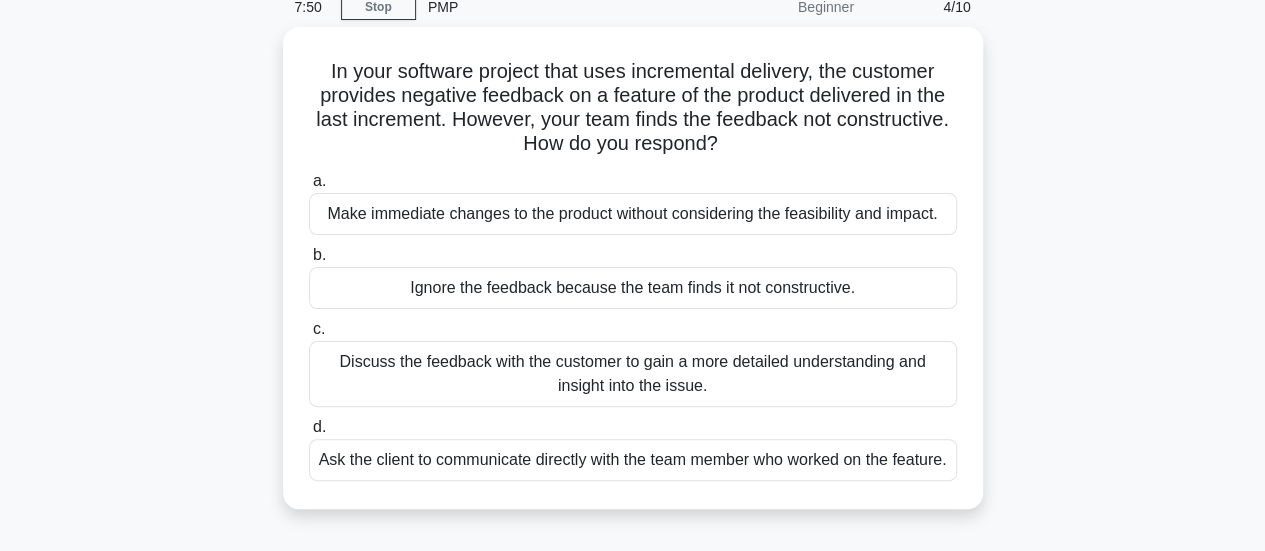 scroll, scrollTop: 91, scrollLeft: 0, axis: vertical 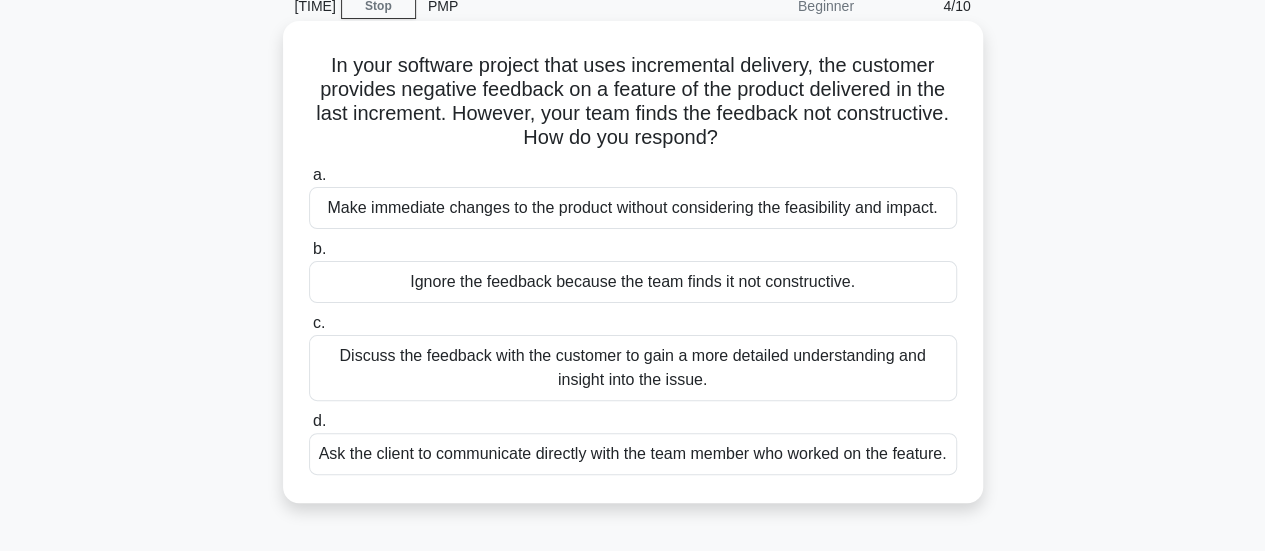 click on "Discuss the feedback with the customer to gain a more detailed understanding and insight into the issue." at bounding box center (633, 368) 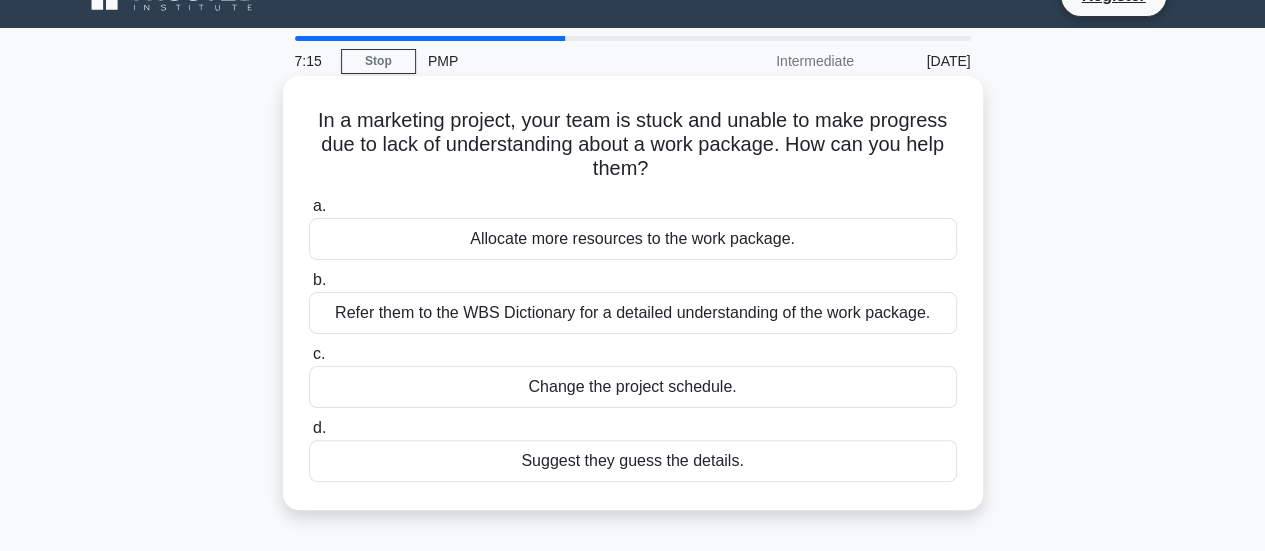 scroll, scrollTop: 37, scrollLeft: 0, axis: vertical 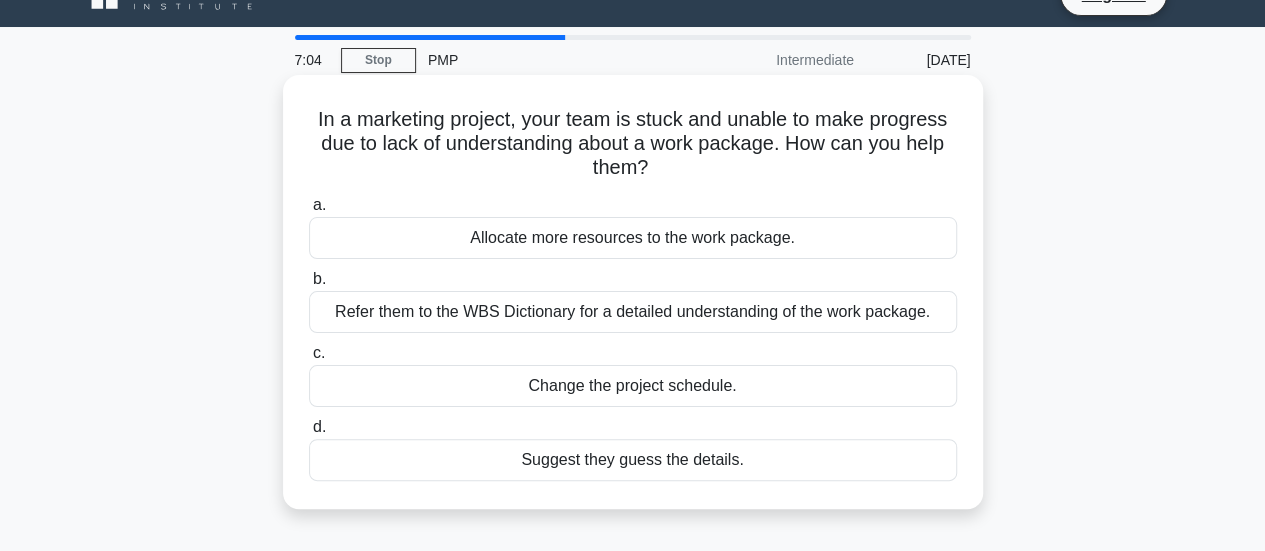 click on "Refer them to the WBS Dictionary for a detailed understanding of the work package." at bounding box center [633, 312] 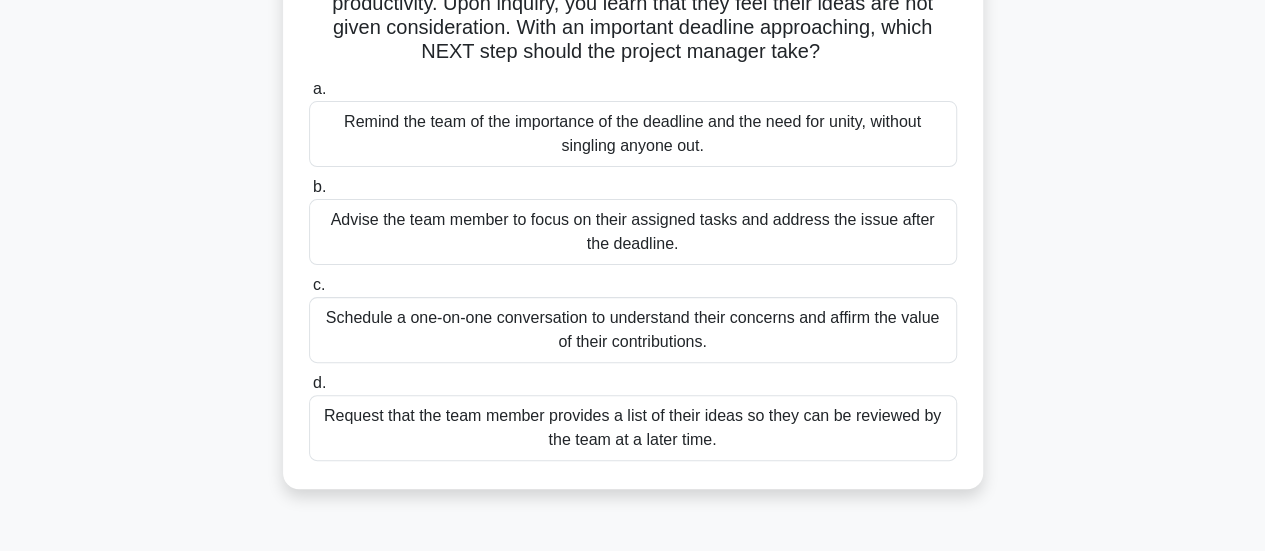 scroll, scrollTop: 178, scrollLeft: 0, axis: vertical 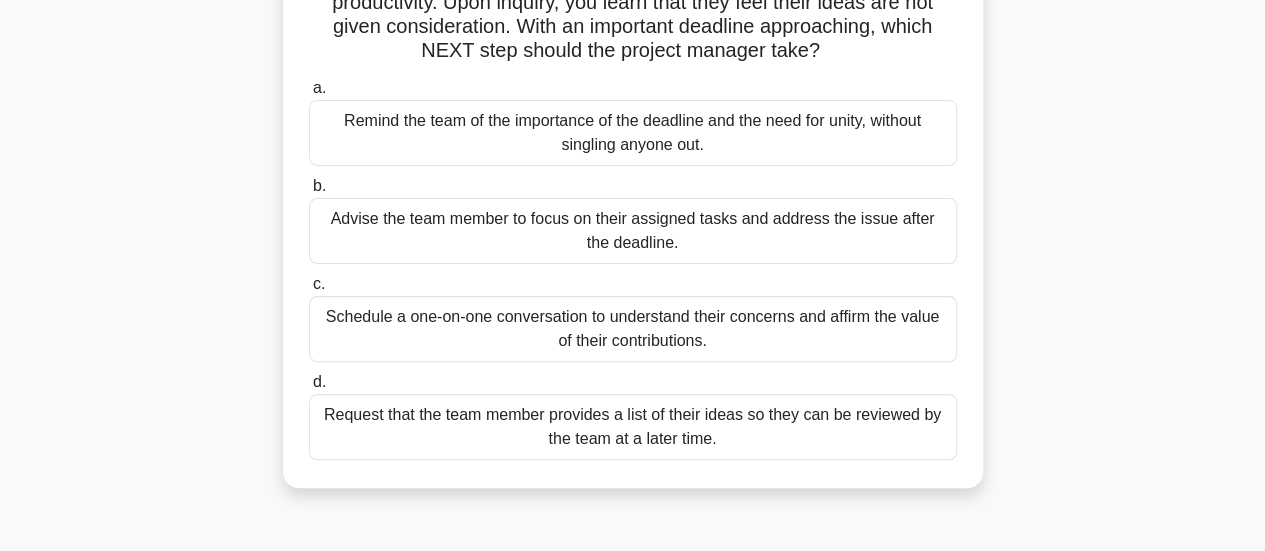 click on "Schedule a one-on-one conversation to understand their concerns and affirm the value of their contributions." at bounding box center (633, 329) 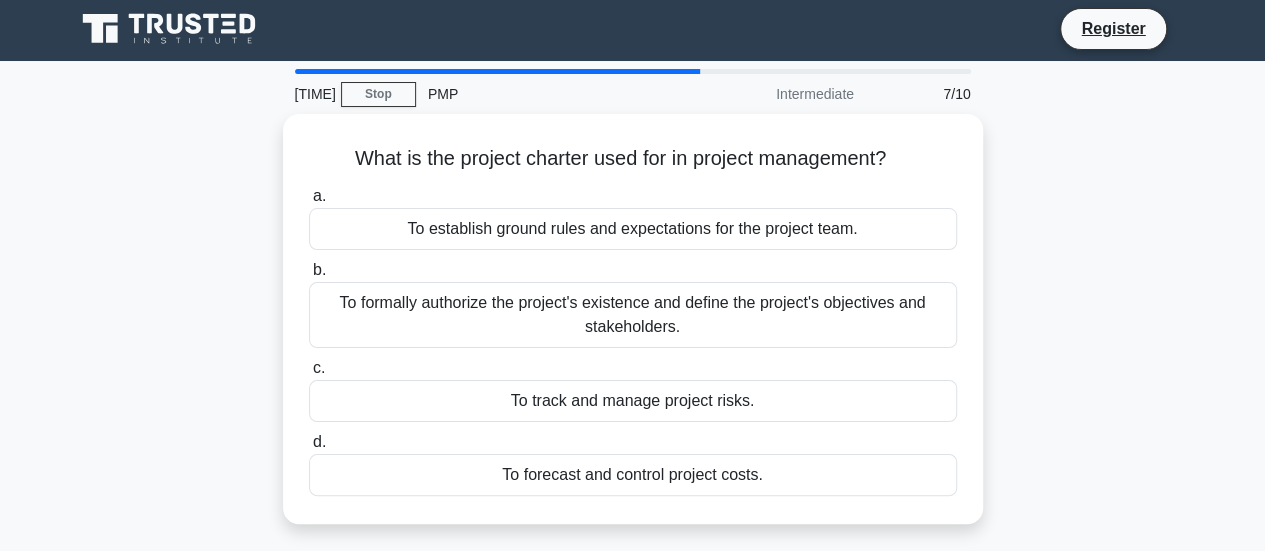 scroll, scrollTop: 2, scrollLeft: 0, axis: vertical 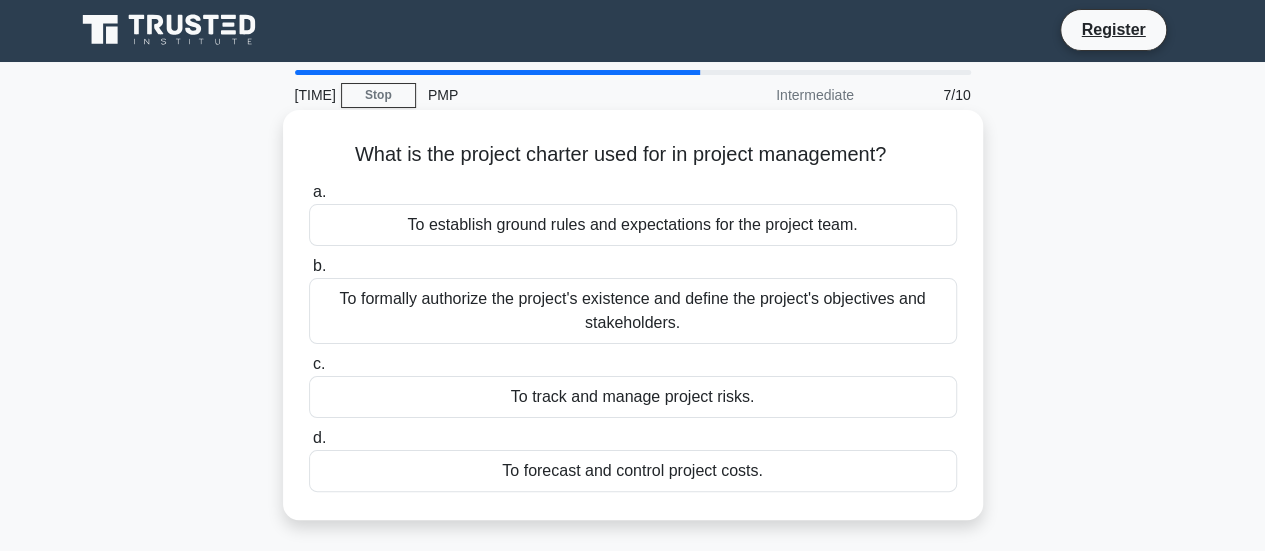 click on "To formally authorize the project's existence and define the project's objectives and stakeholders." at bounding box center [633, 311] 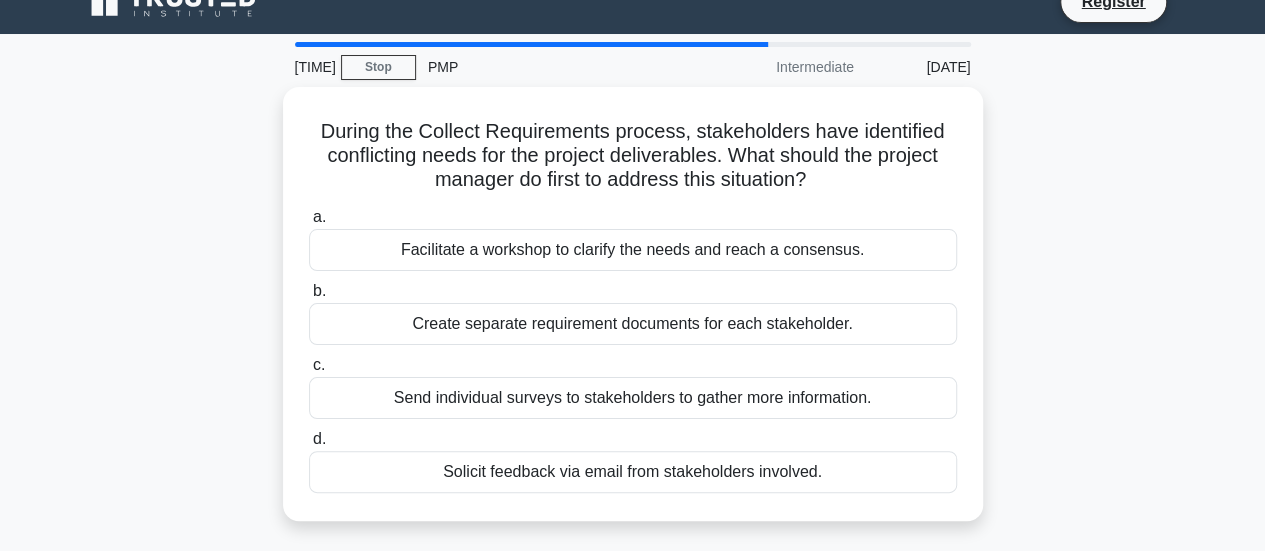 scroll, scrollTop: 57, scrollLeft: 0, axis: vertical 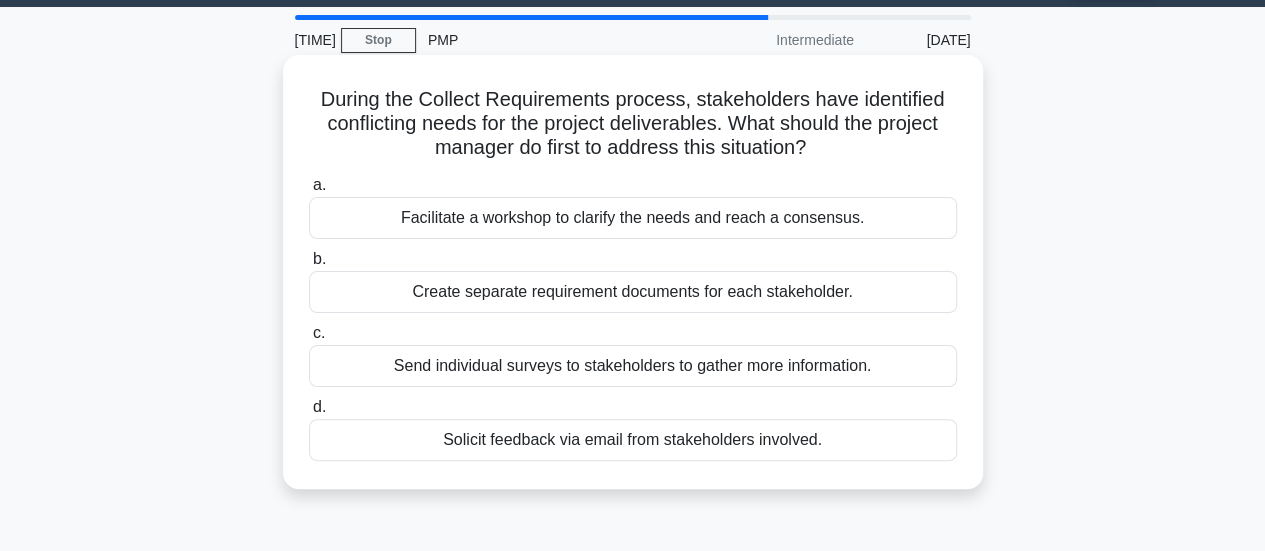 click on "Facilitate a workshop to clarify the needs and reach a consensus." at bounding box center (633, 218) 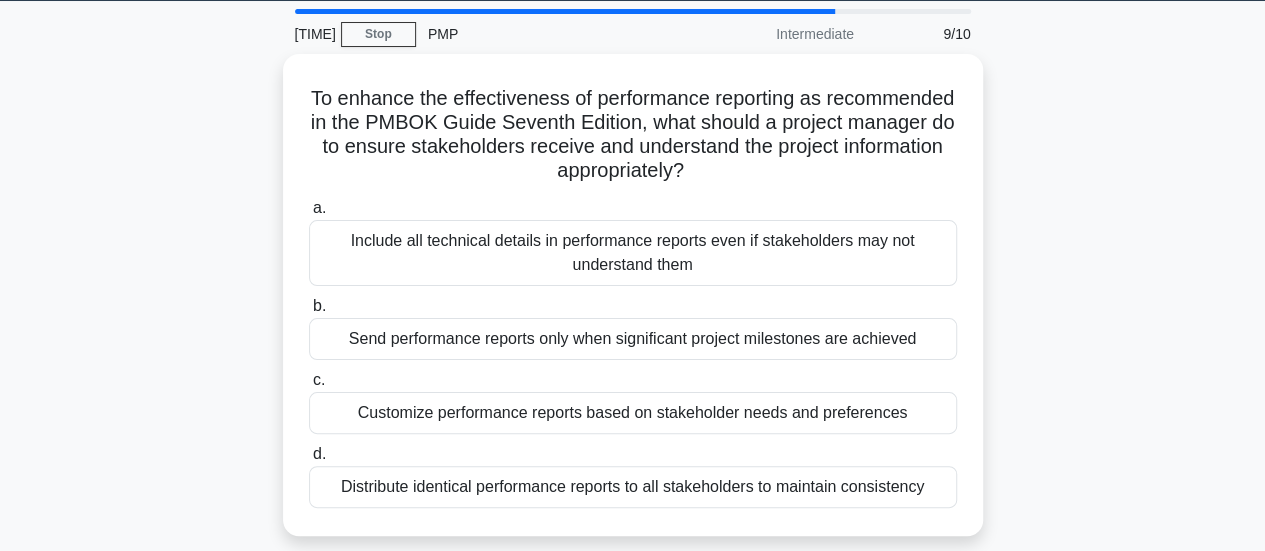 scroll, scrollTop: 65, scrollLeft: 0, axis: vertical 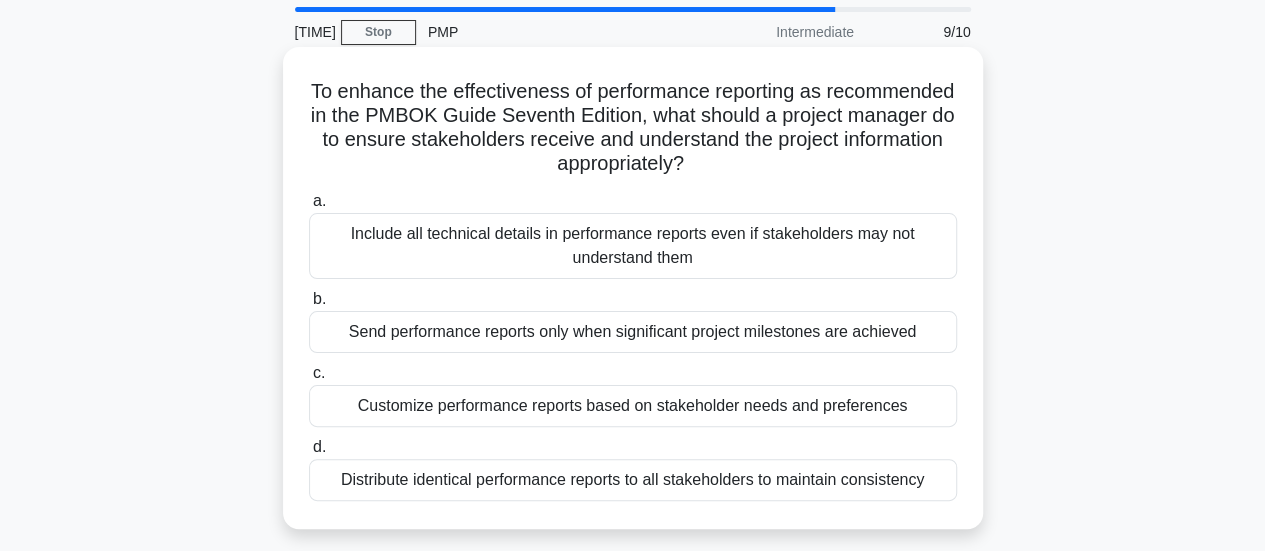 click on "Send performance reports only when significant project milestones are achieved" at bounding box center [633, 332] 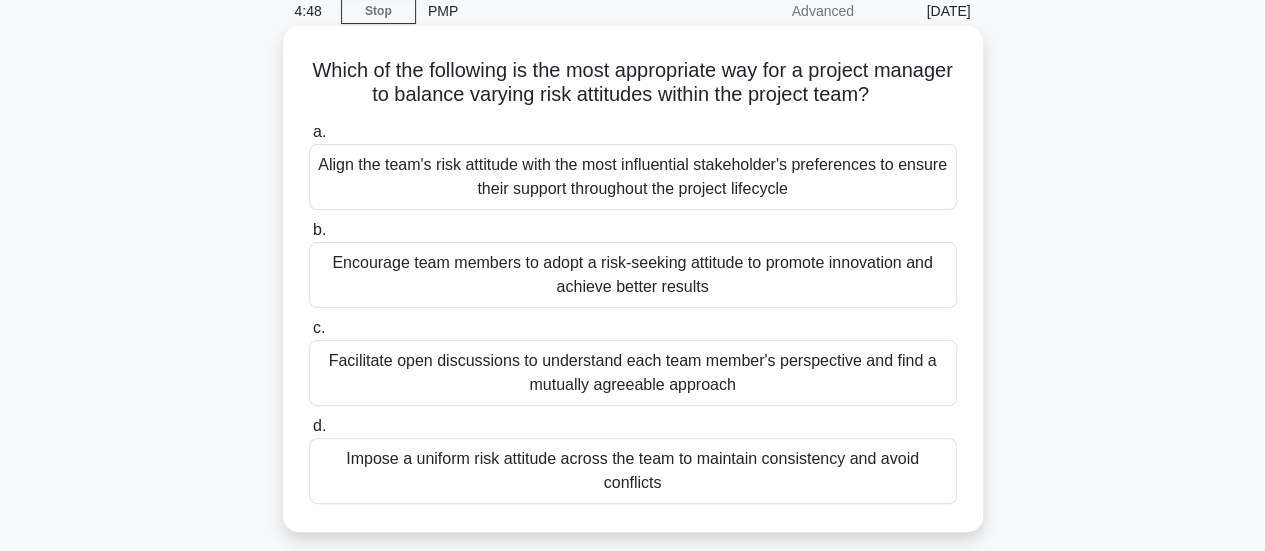 scroll, scrollTop: 97, scrollLeft: 0, axis: vertical 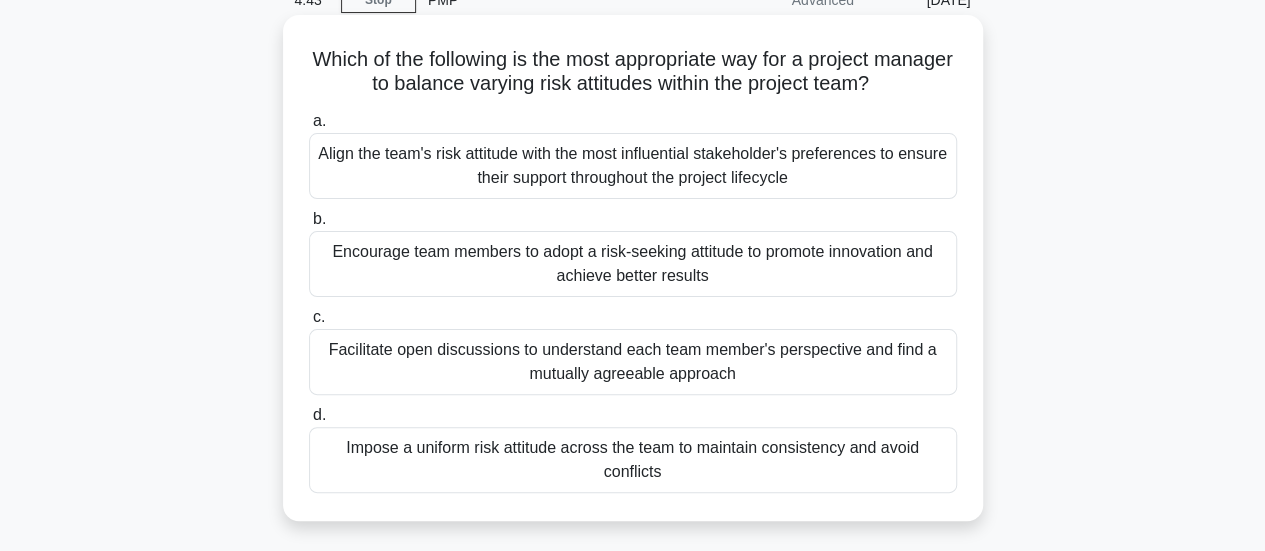 click on "Facilitate open discussions to understand each team member's perspective and find a mutually agreeable approach" at bounding box center (633, 362) 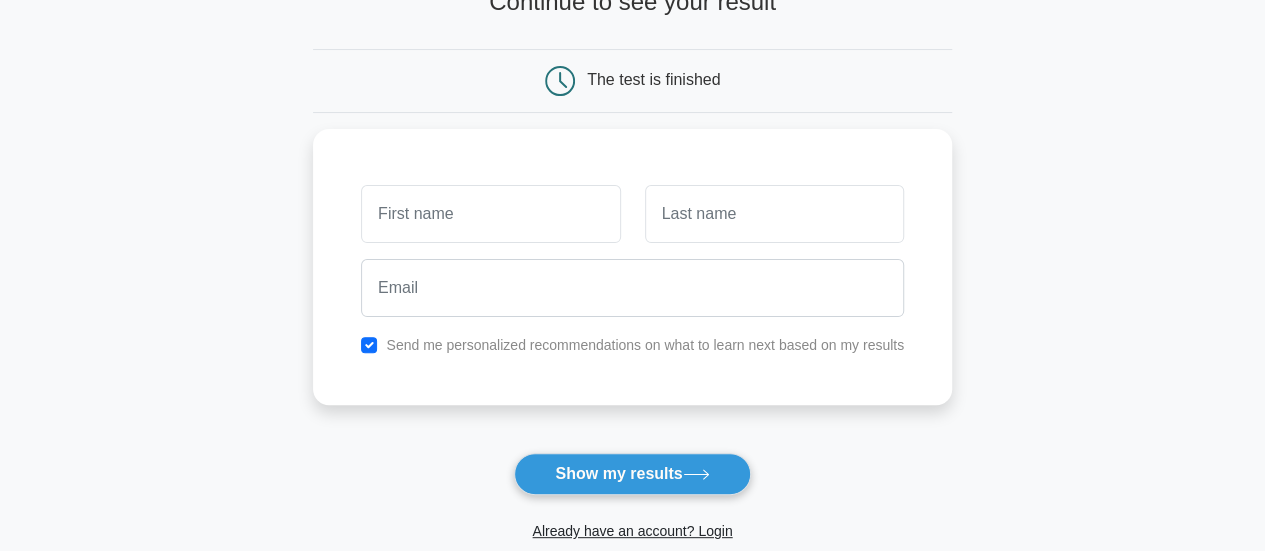 scroll, scrollTop: 0, scrollLeft: 0, axis: both 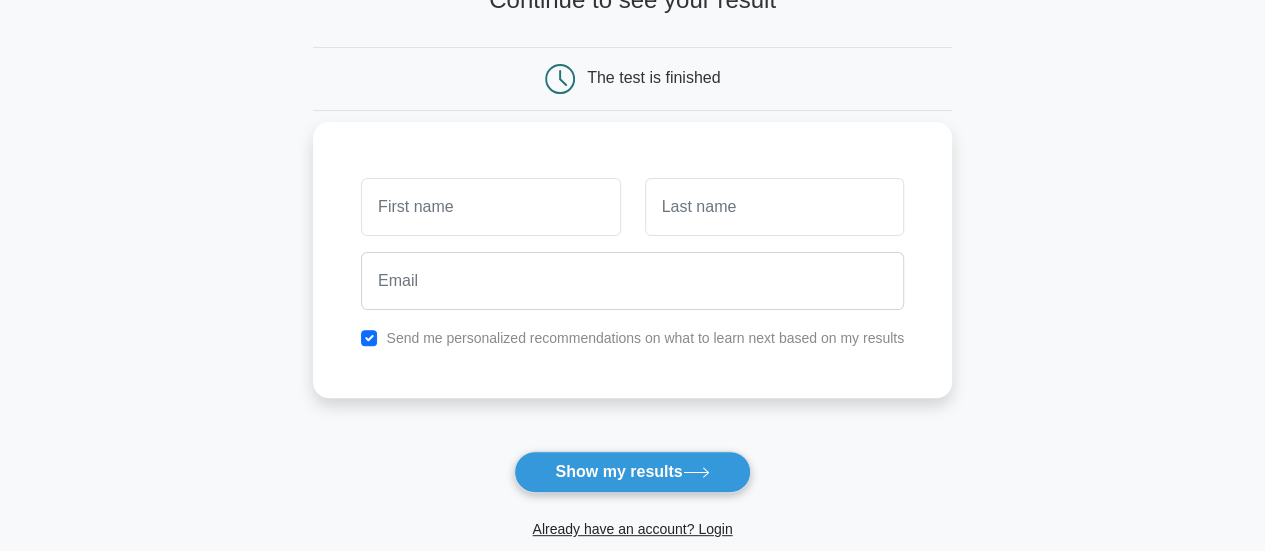 click at bounding box center [490, 207] 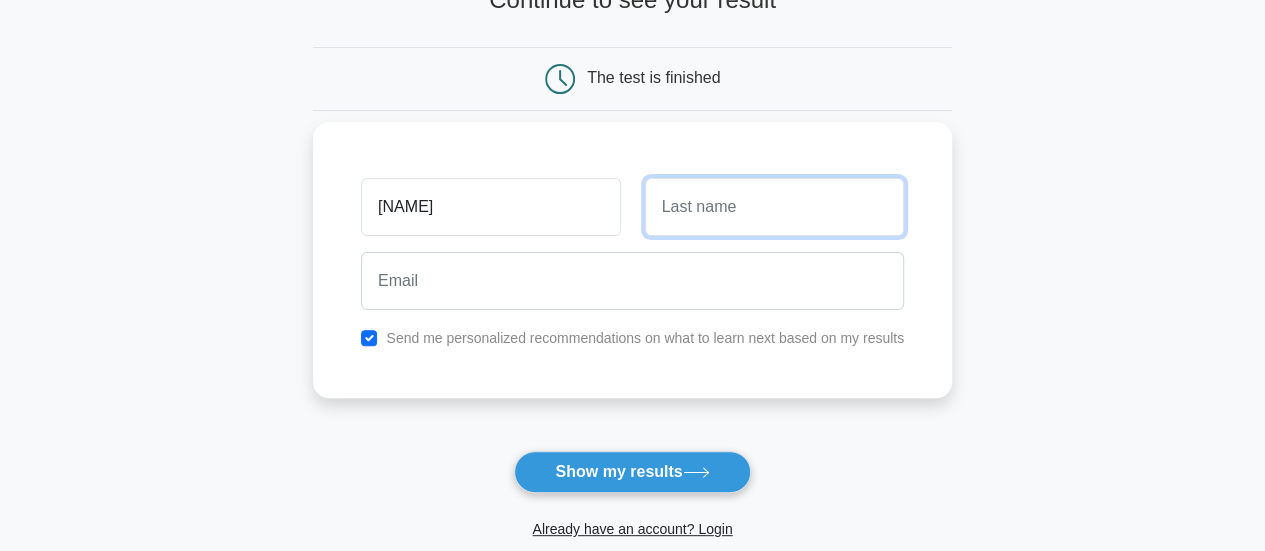 click at bounding box center [774, 207] 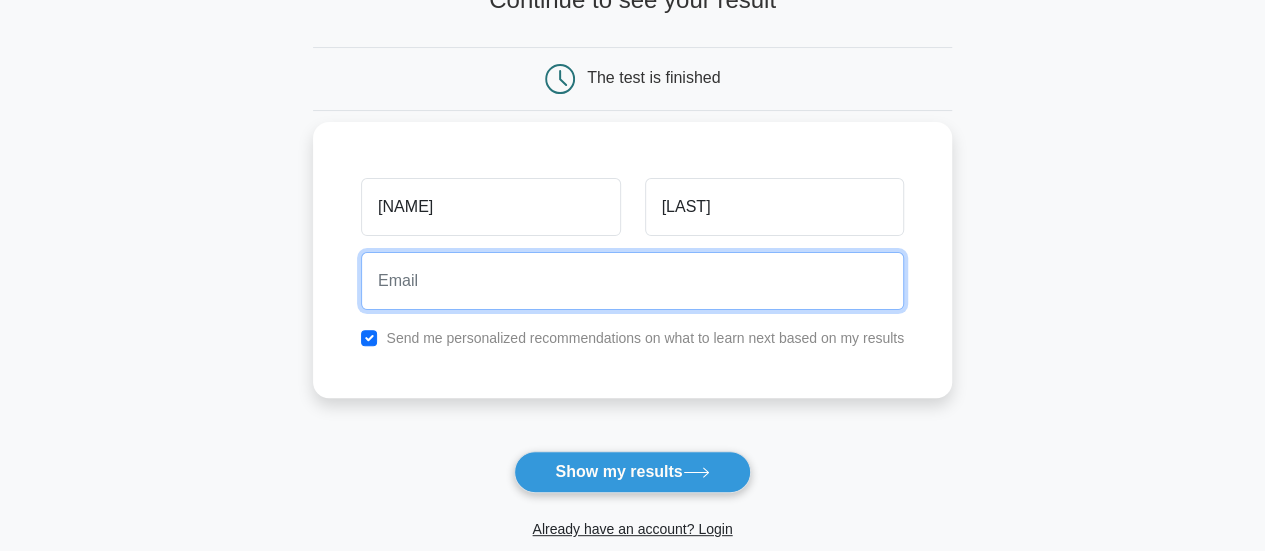 click at bounding box center (632, 281) 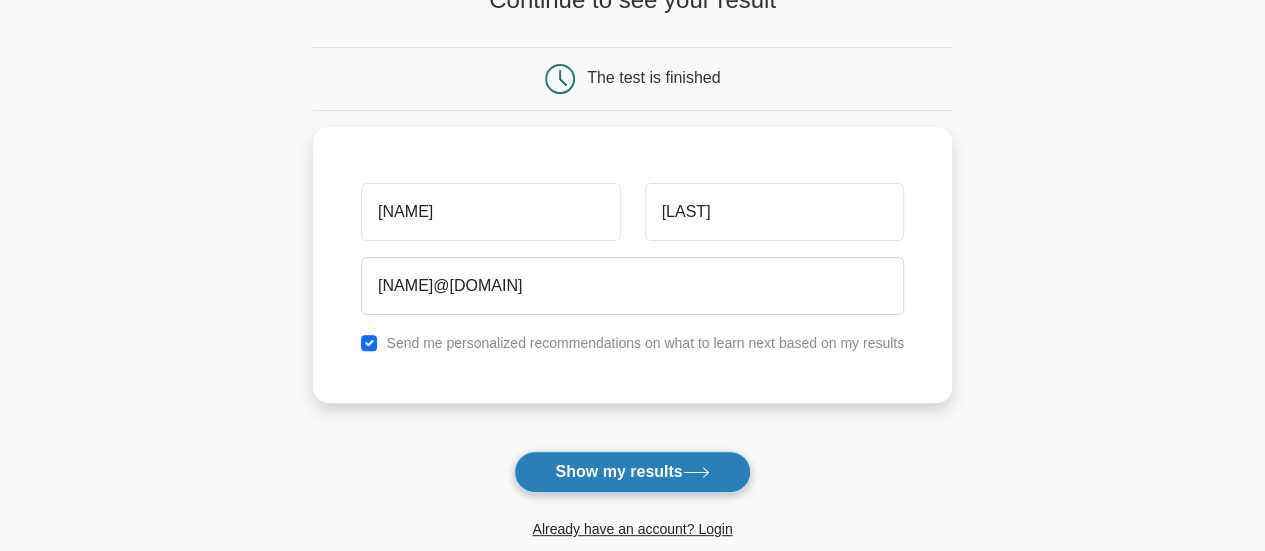 click on "Show my results" at bounding box center (632, 472) 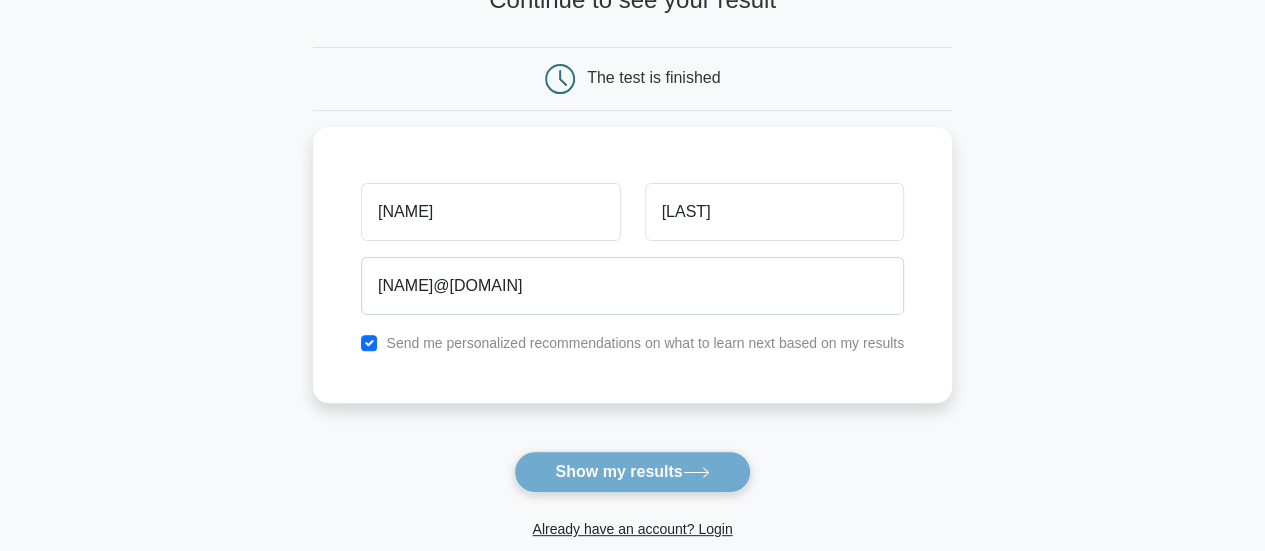 scroll, scrollTop: 259, scrollLeft: 0, axis: vertical 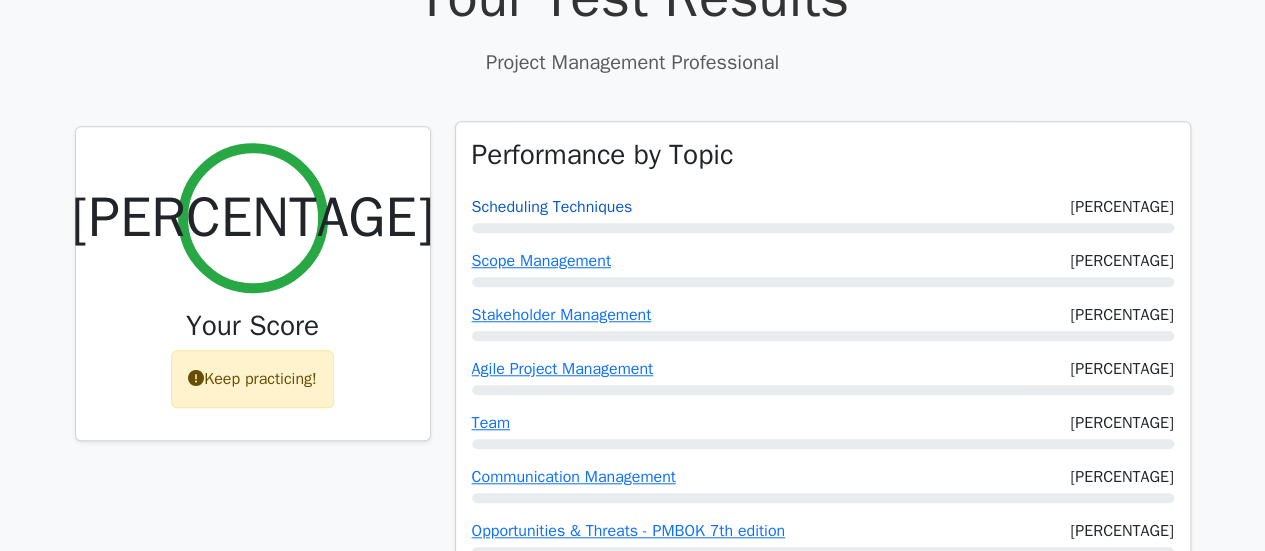 click on "Scheduling Techniques" at bounding box center [552, 207] 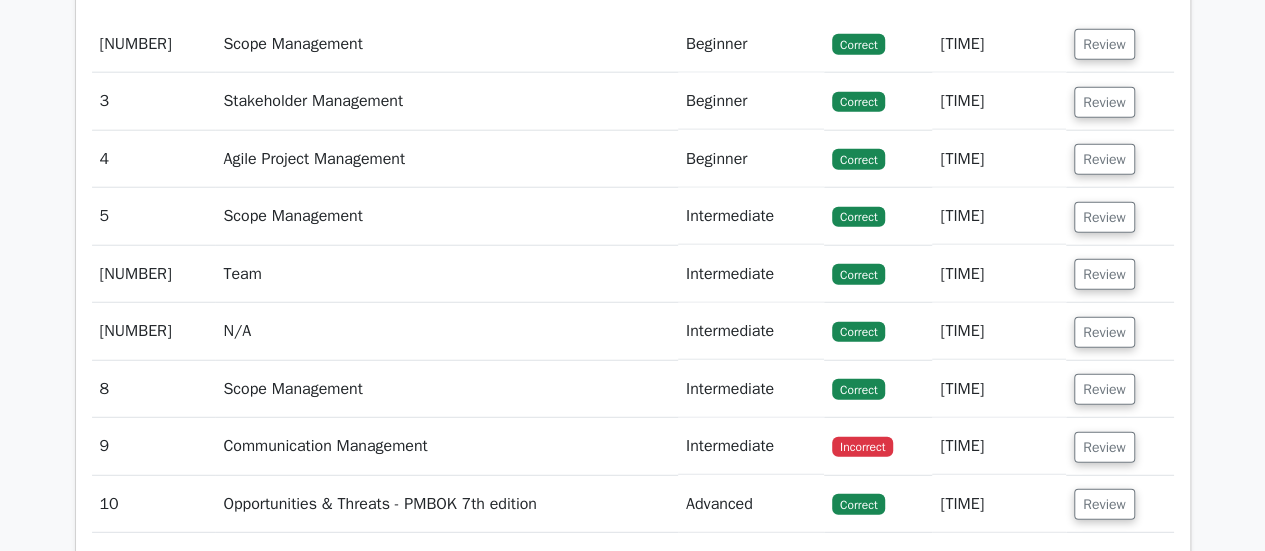 scroll, scrollTop: 2513, scrollLeft: 0, axis: vertical 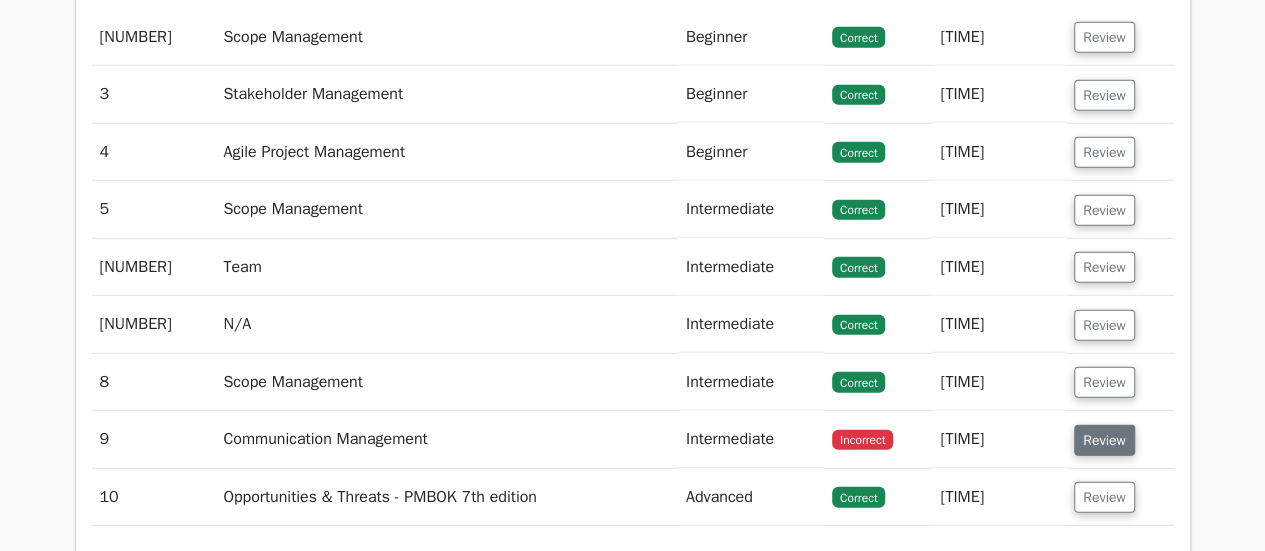 click on "Review" at bounding box center [1104, 440] 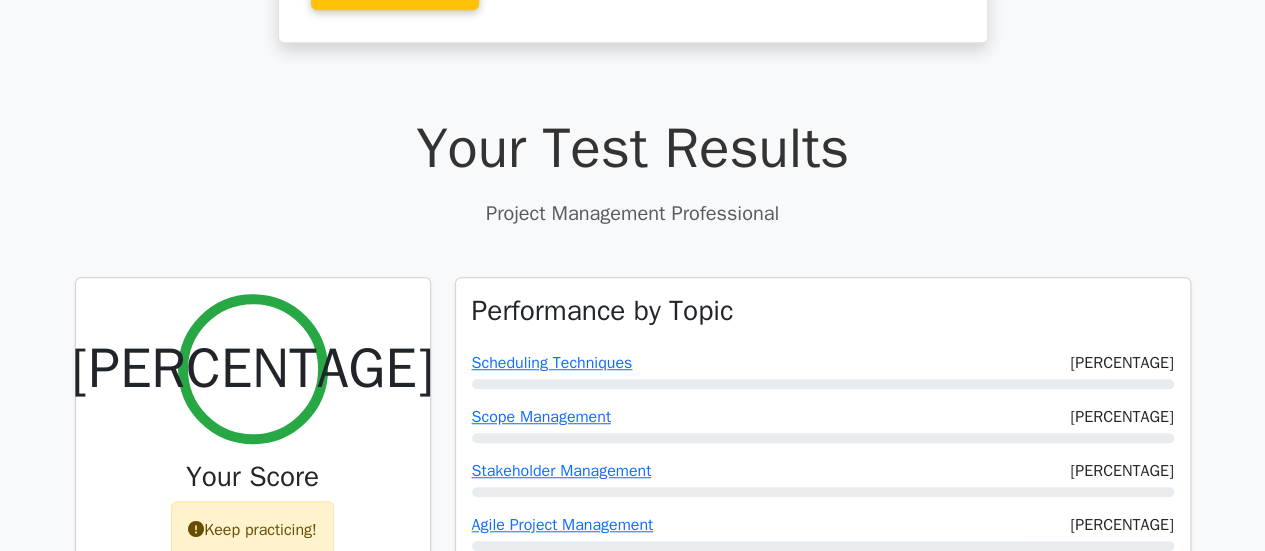scroll, scrollTop: 708, scrollLeft: 0, axis: vertical 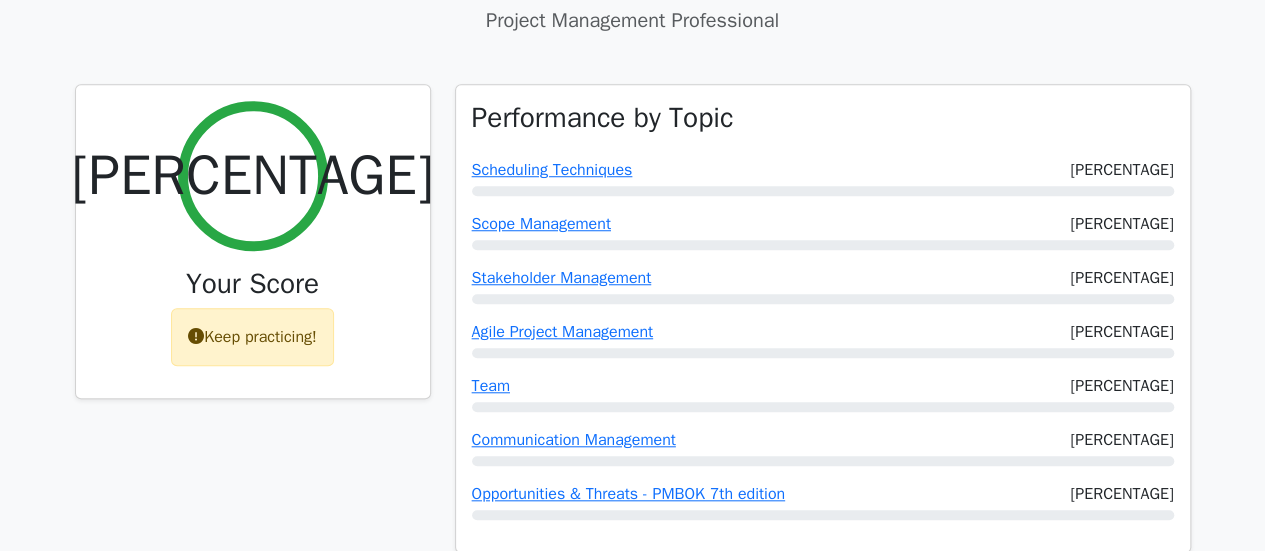 type 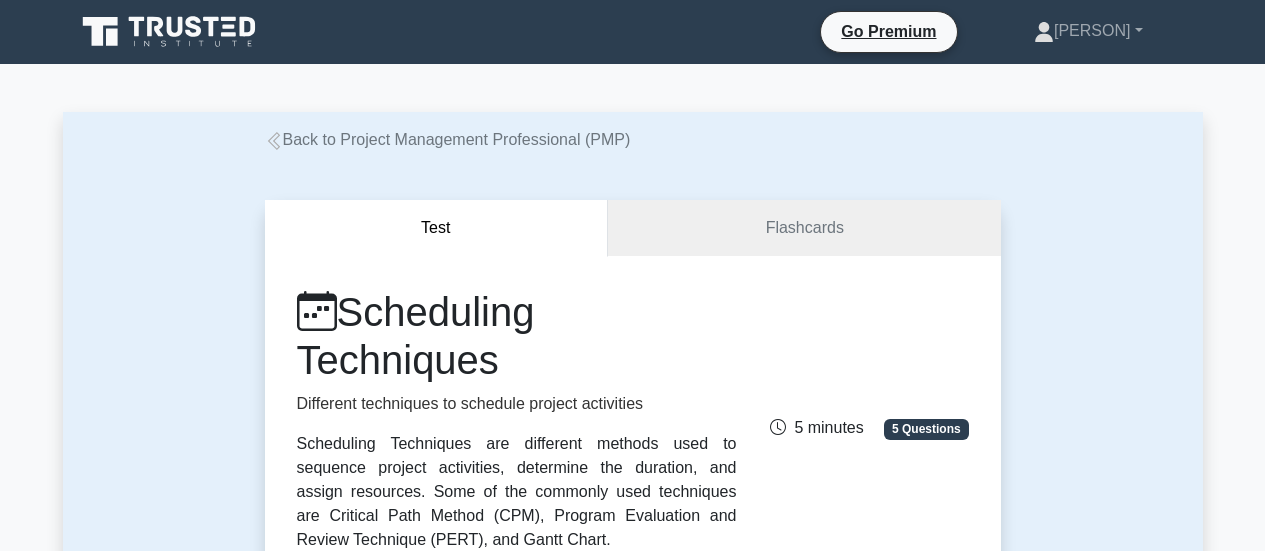 scroll, scrollTop: 0, scrollLeft: 0, axis: both 